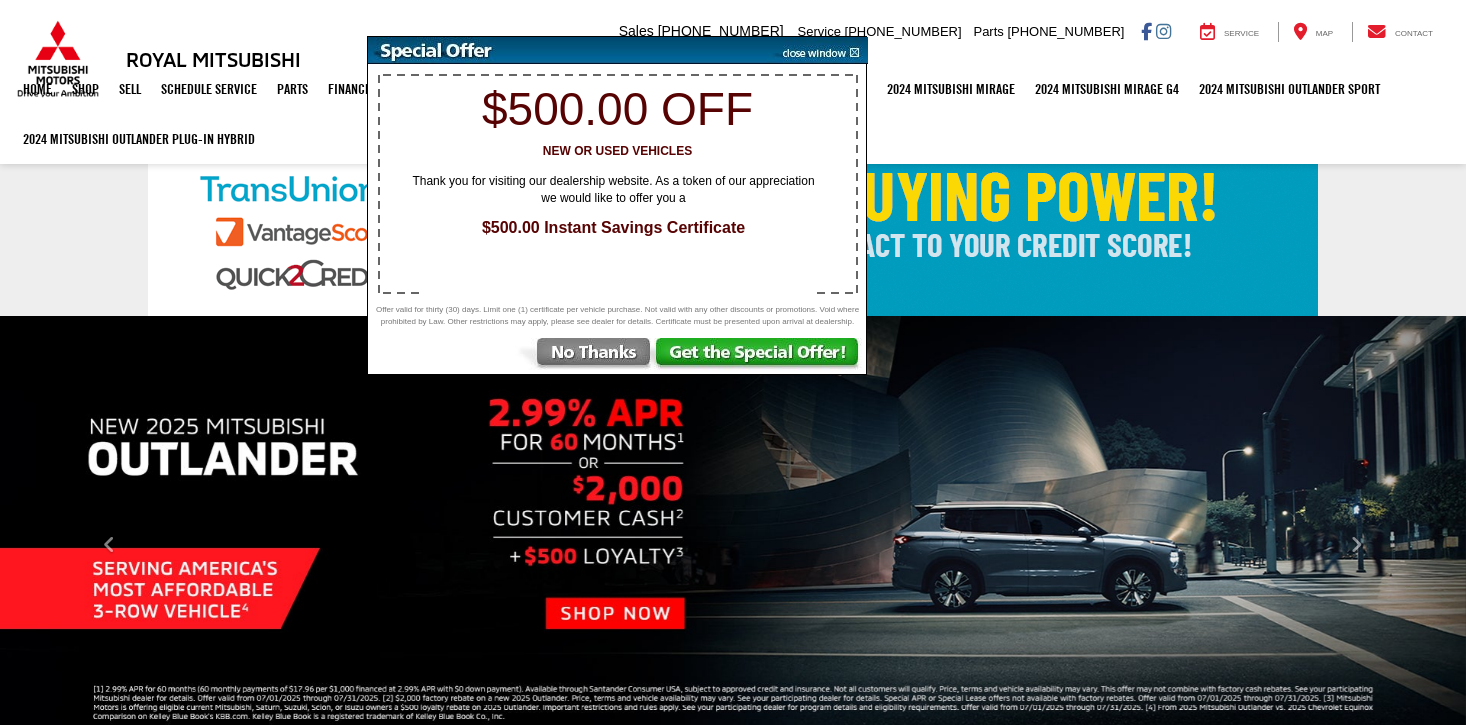 scroll, scrollTop: 0, scrollLeft: 0, axis: both 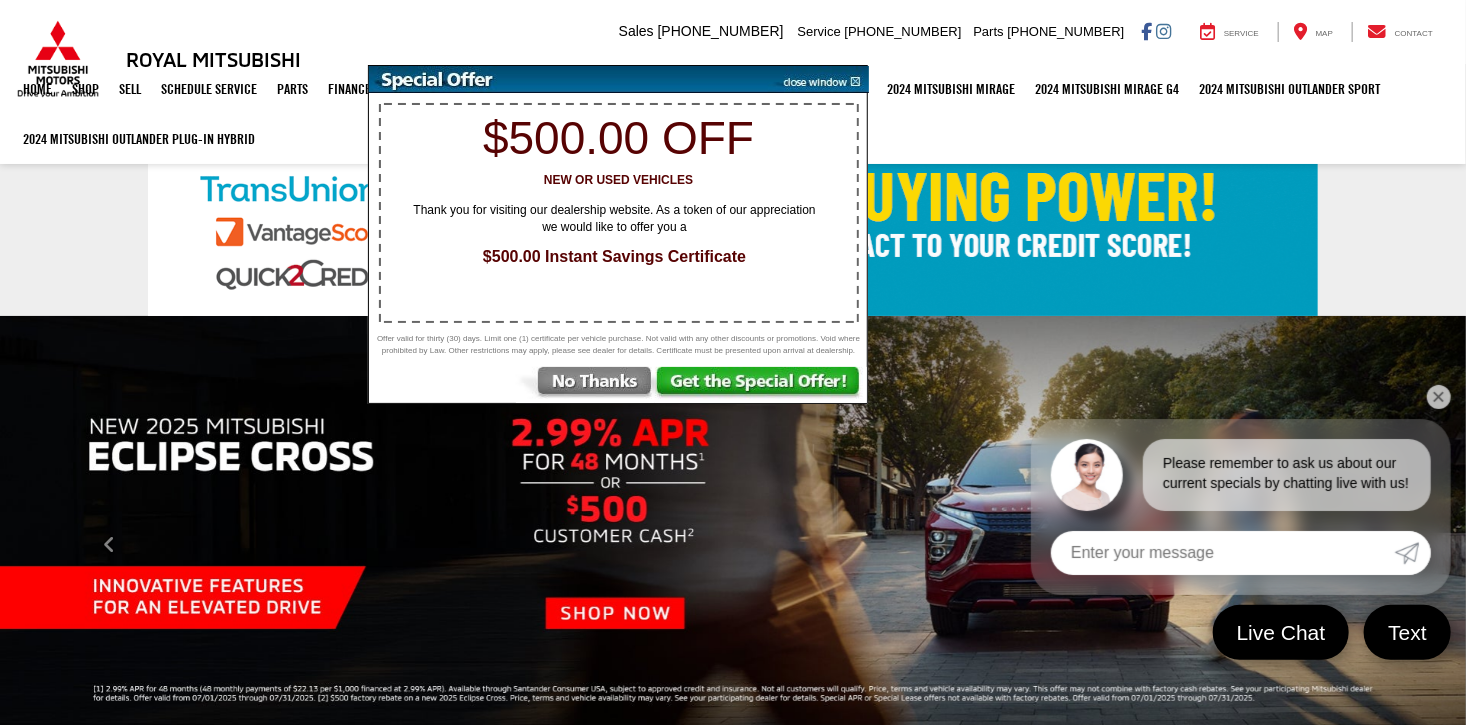 drag, startPoint x: 537, startPoint y: 71, endPoint x: 538, endPoint y: 94, distance: 23.021729 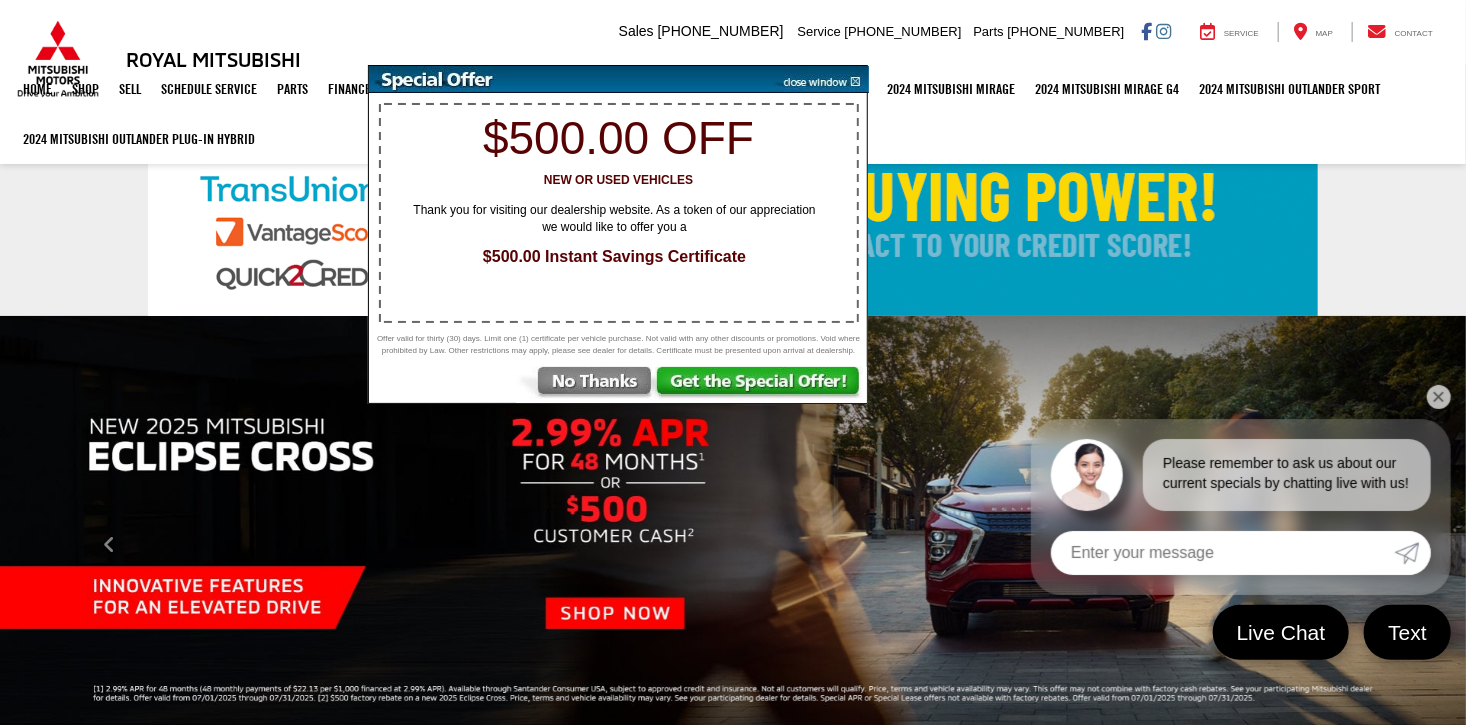 click at bounding box center (569, 79) 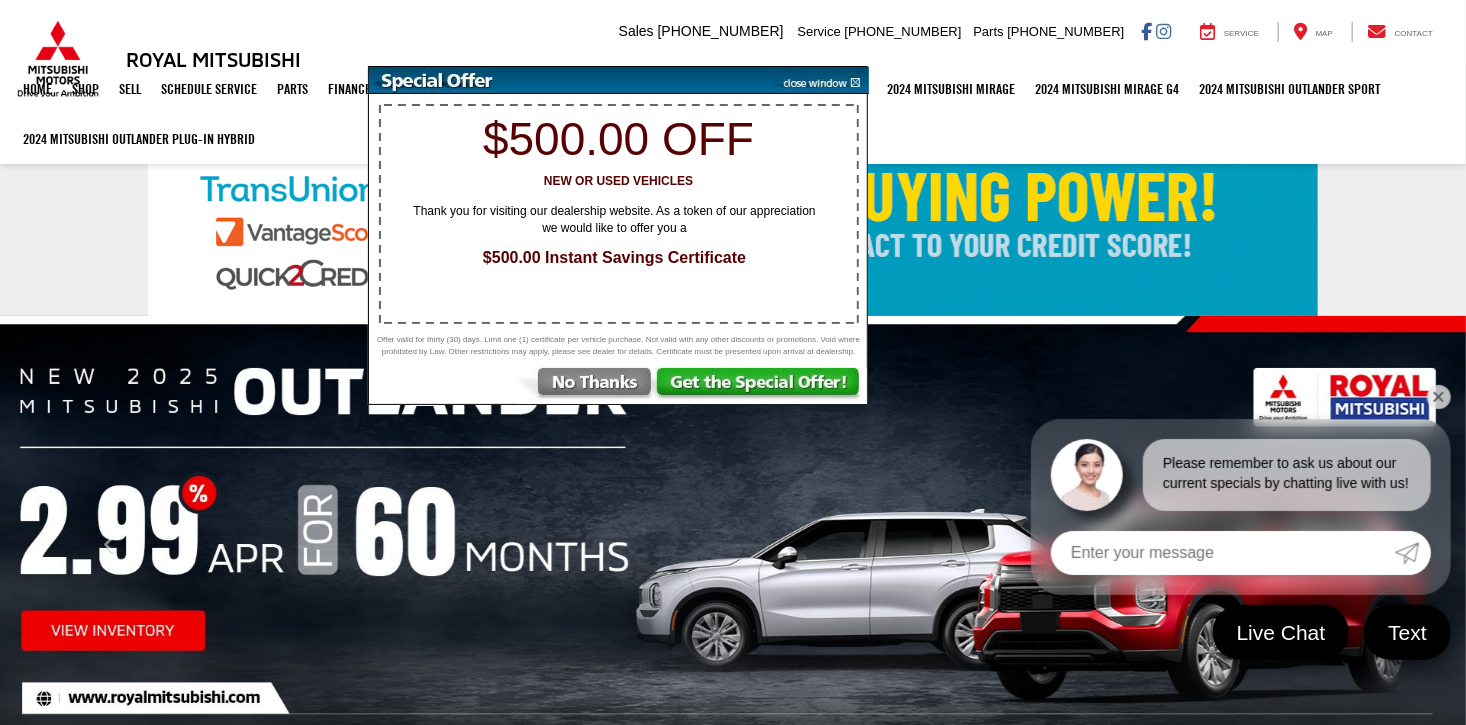 click at bounding box center [761, 386] 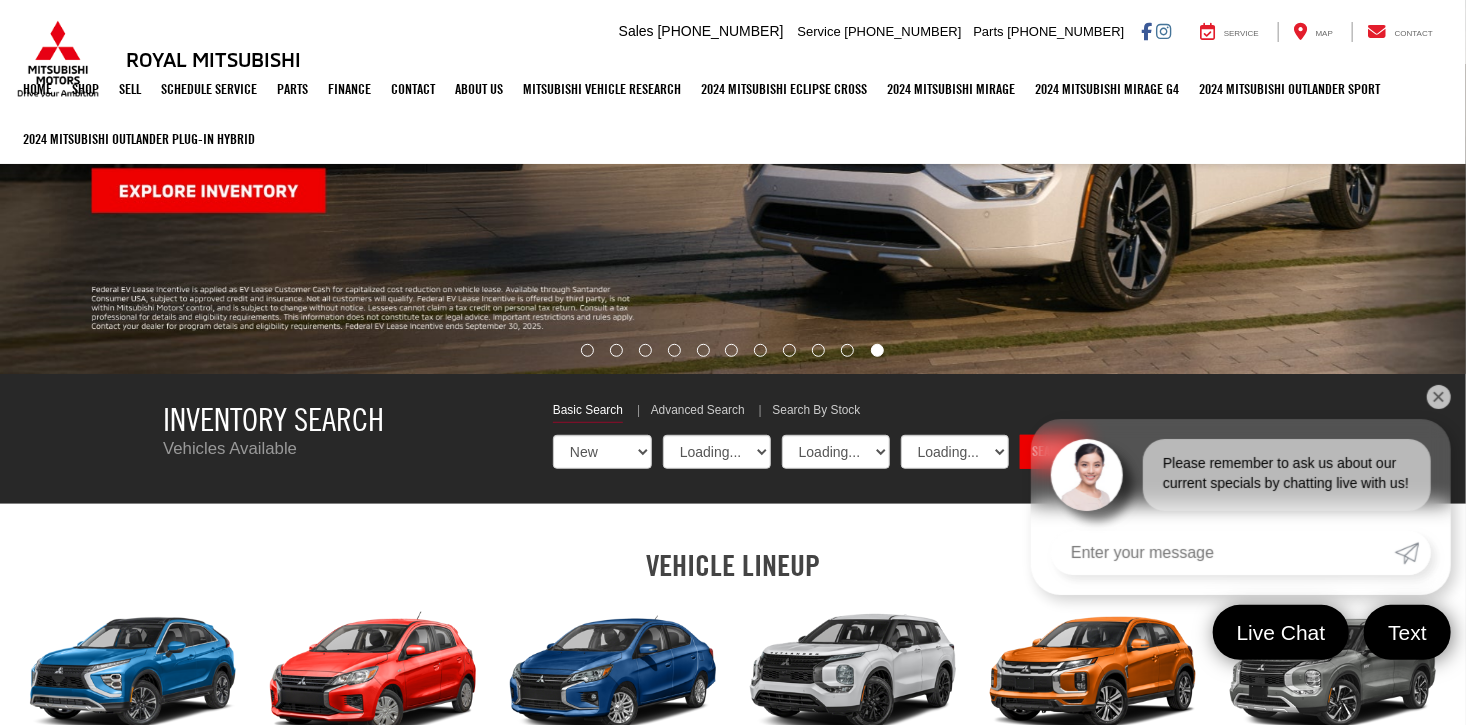 select on "Mitsubishi" 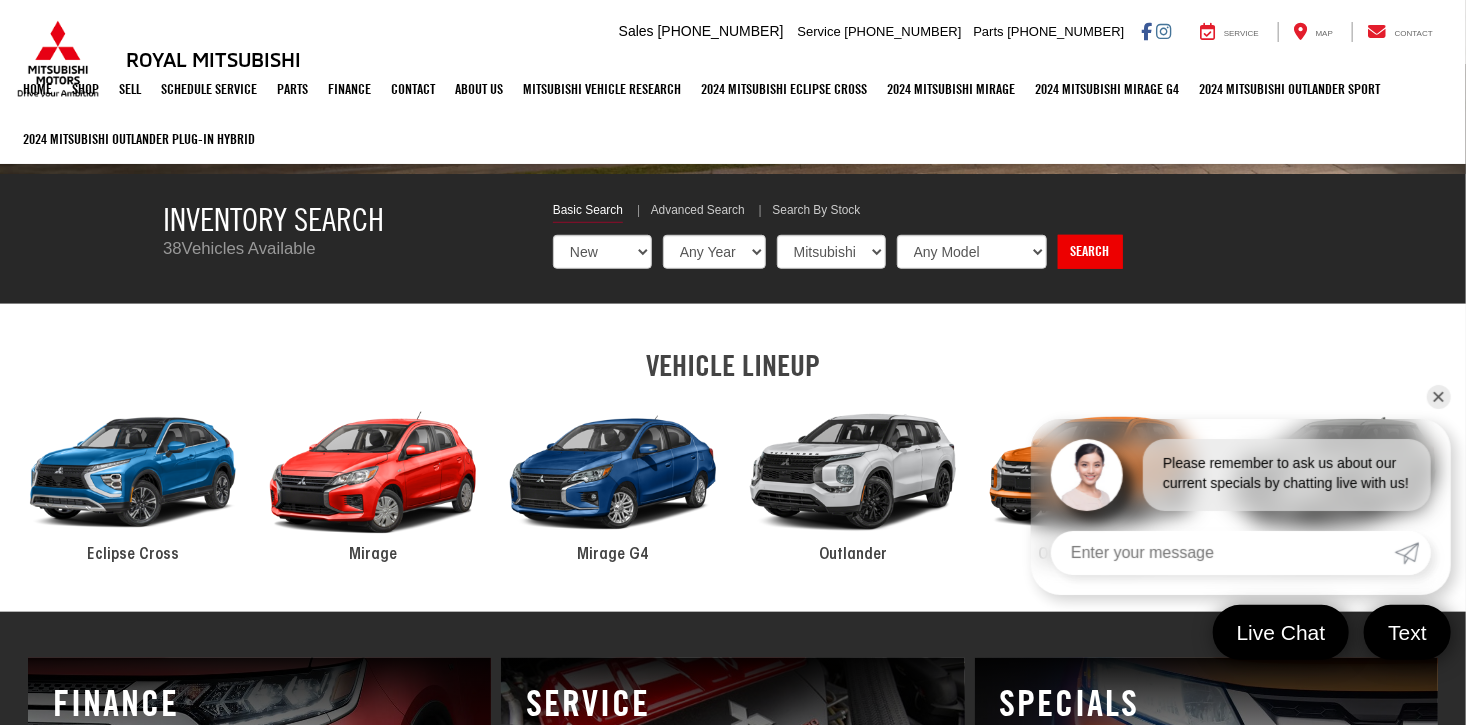 scroll, scrollTop: 500, scrollLeft: 0, axis: vertical 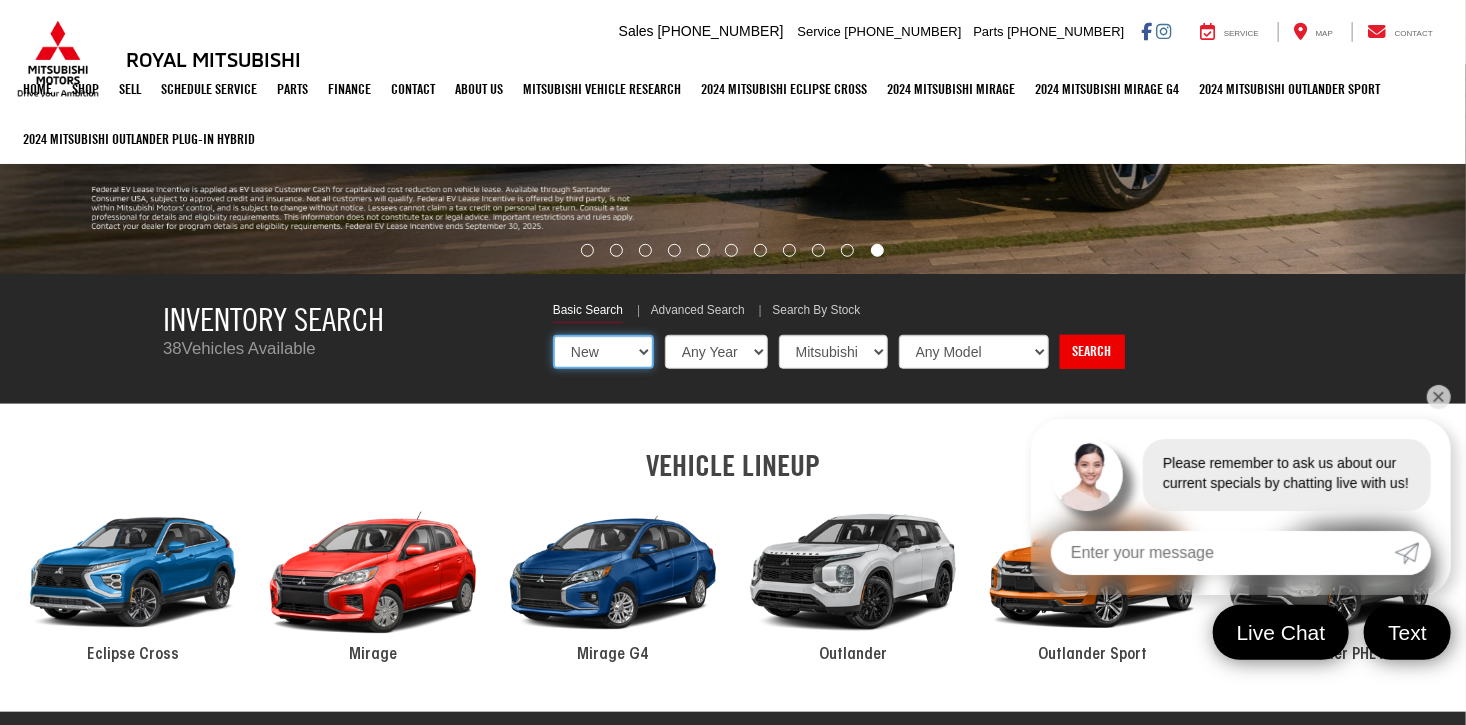 click on "New
Used Certified" at bounding box center (603, 352) 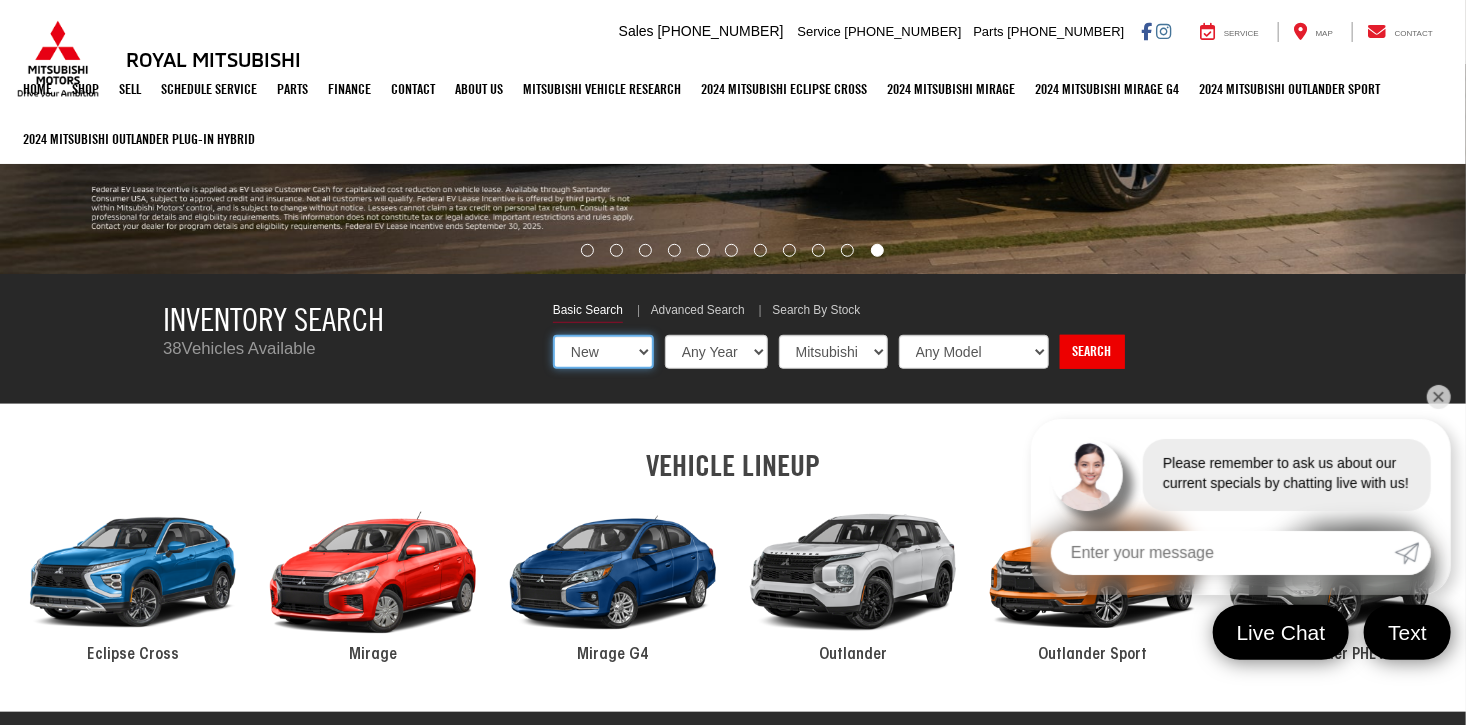 select on "Type:U" 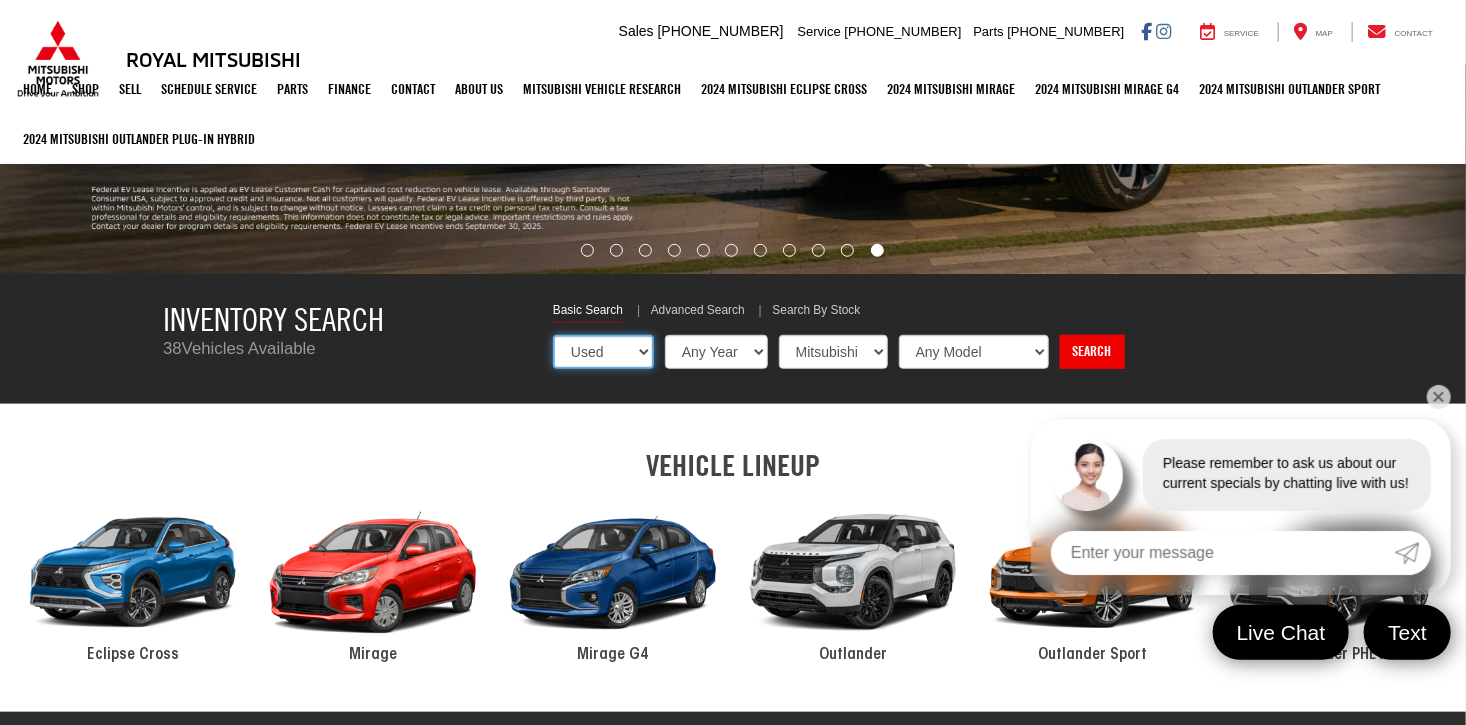 click on "New
Used Certified" at bounding box center [603, 352] 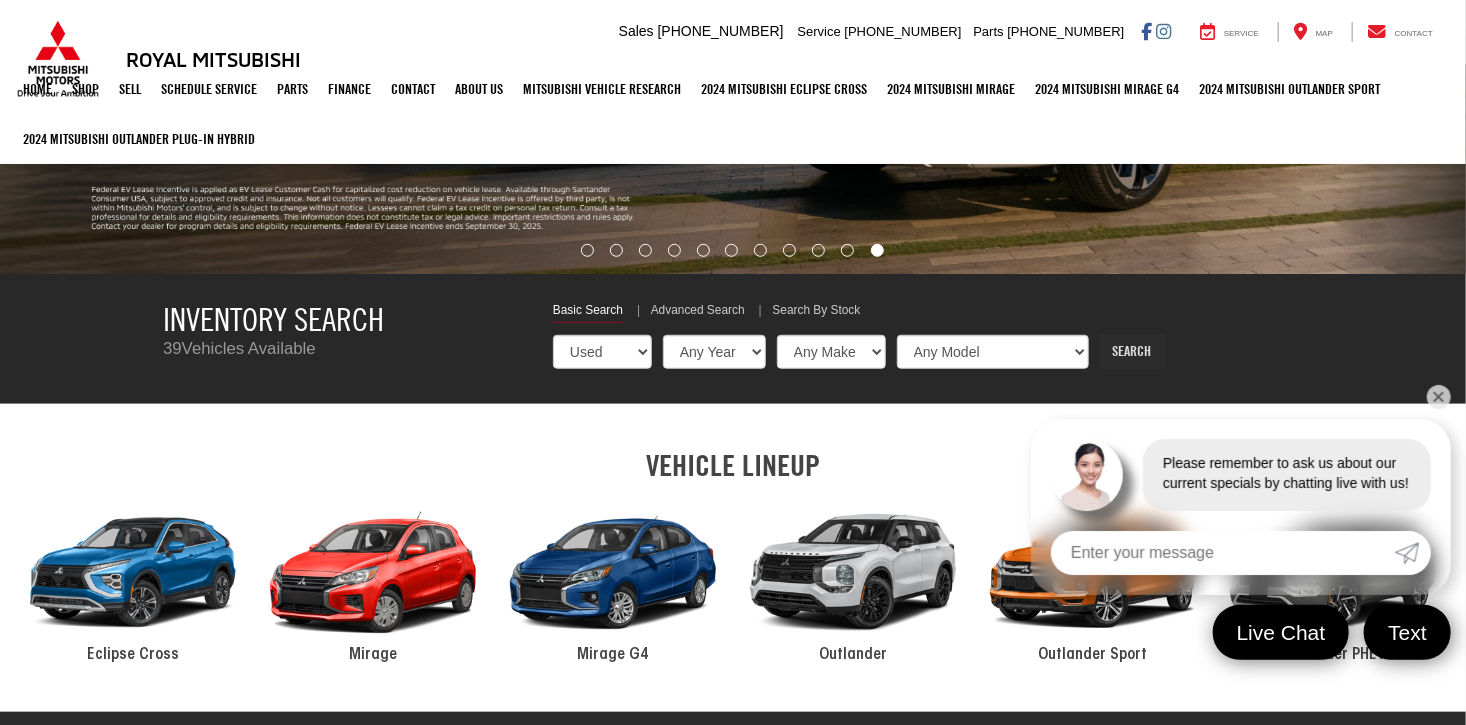 click on "Search" at bounding box center [1132, 352] 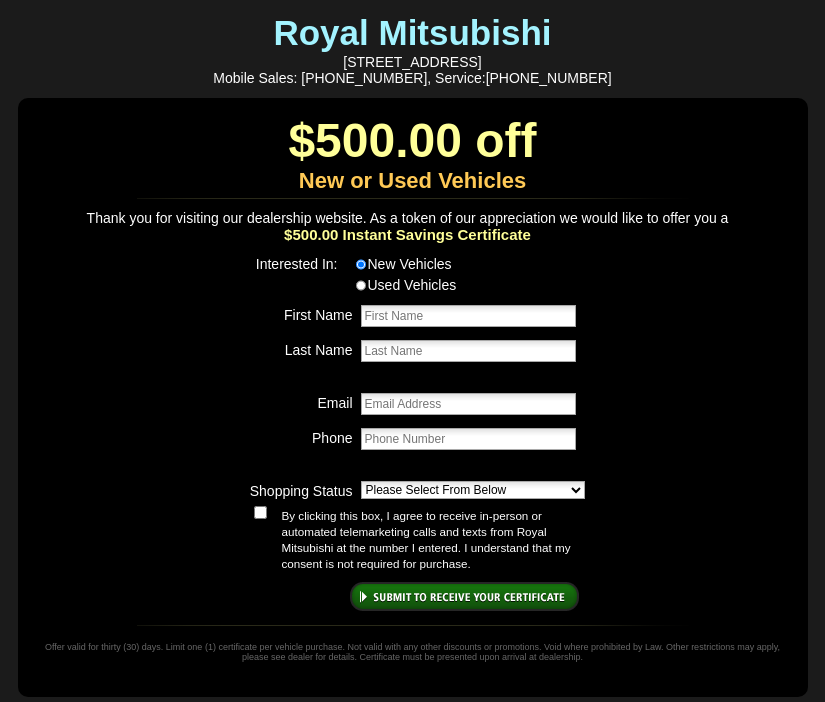 scroll, scrollTop: 0, scrollLeft: 0, axis: both 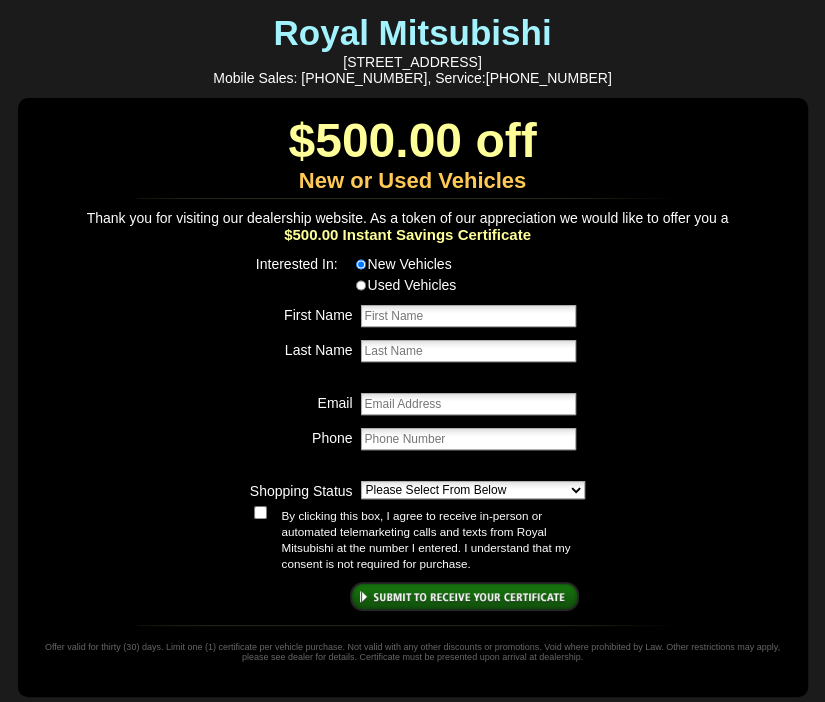 click on "Used Vehicles" at bounding box center [361, 285] 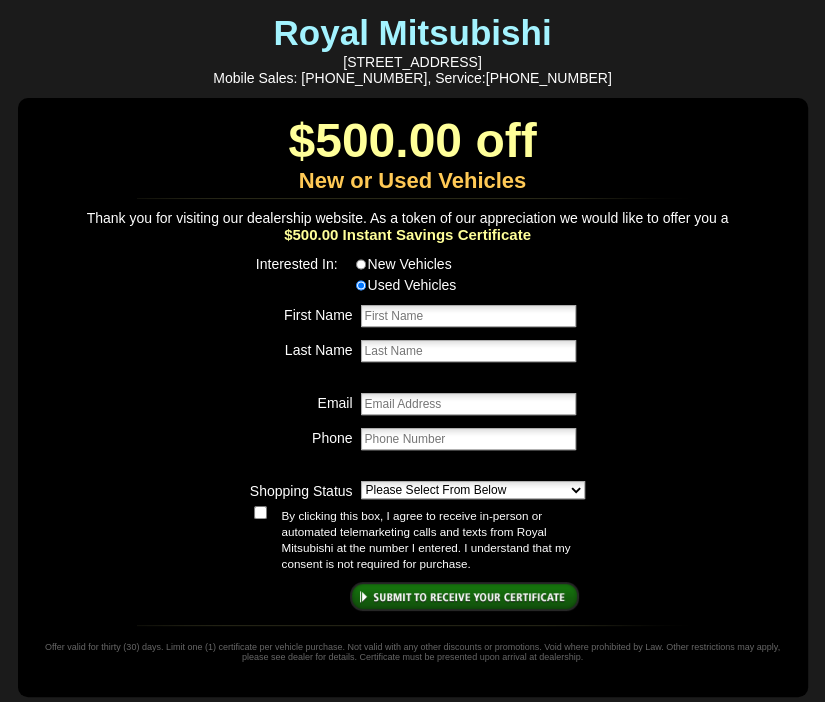 click on "Please Select From Below
Just Browsing
Shopping and Comparing
Want To Test Drive
Ready To Buy
Find A Vehicle
Need Help With Financing" at bounding box center [473, 490] 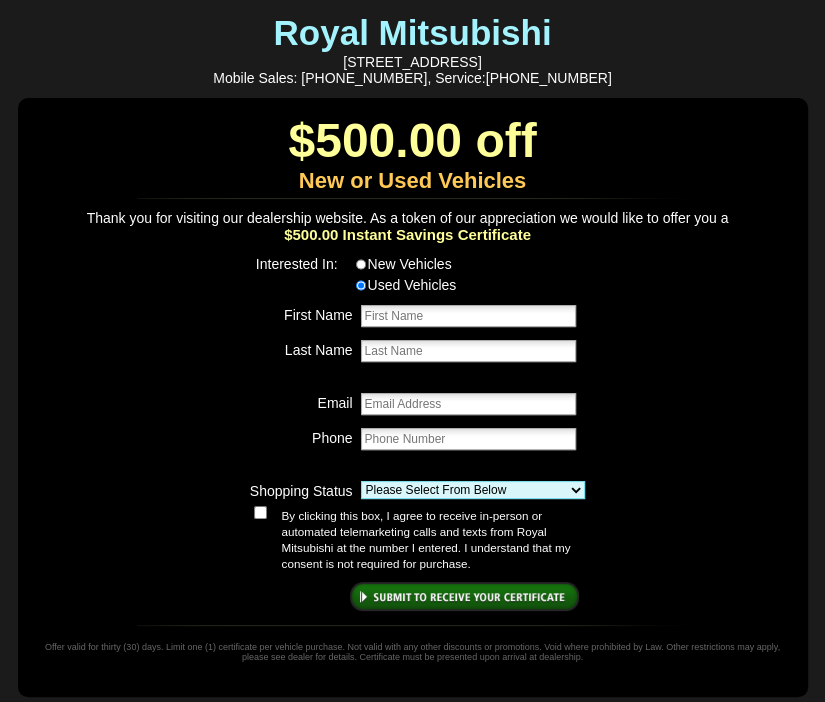 select on "Shopping & Comparing" 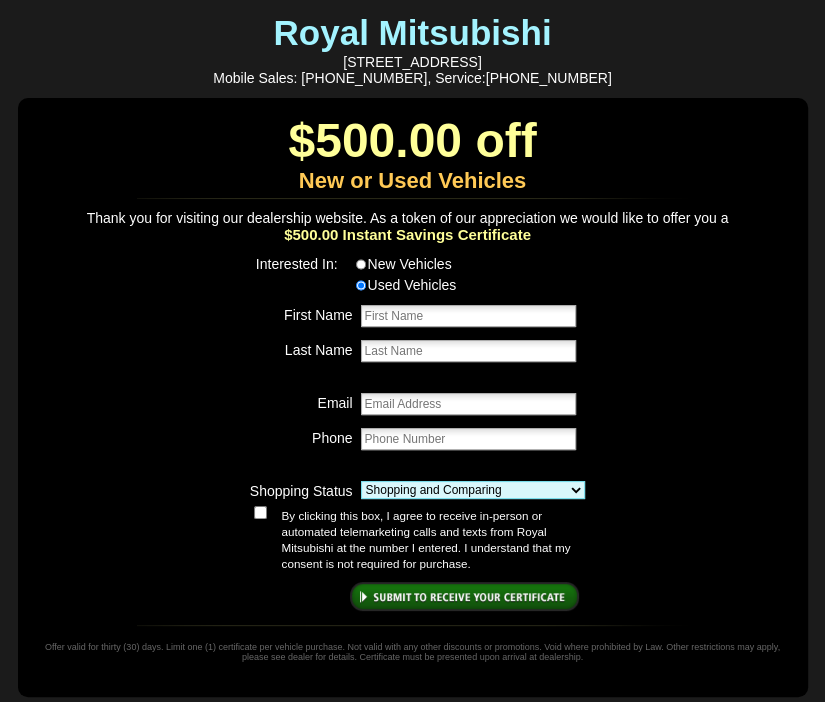 click on "Please Select From Below
Just Browsing
Shopping and Comparing
Want To Test Drive
Ready To Buy
Find A Vehicle
Need Help With Financing" at bounding box center [473, 490] 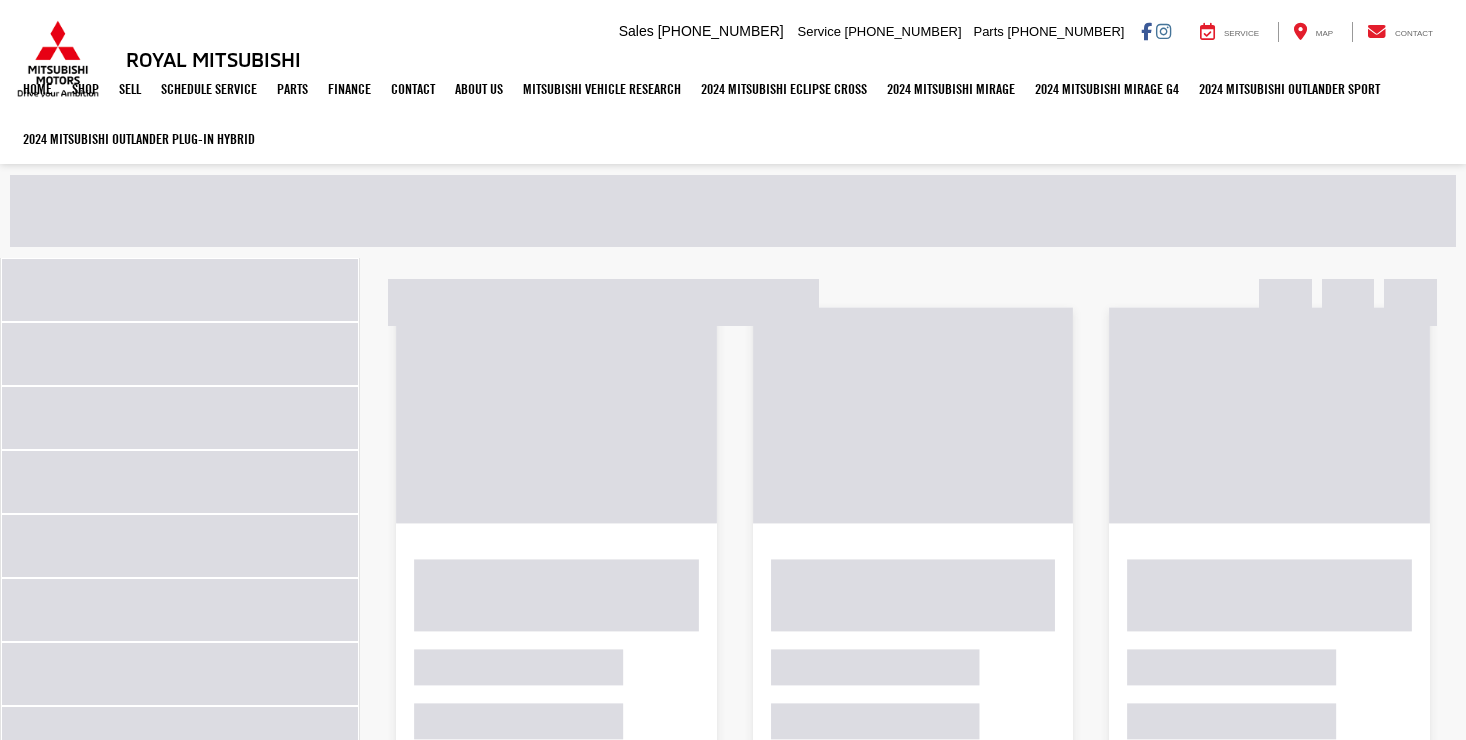 scroll, scrollTop: 0, scrollLeft: 0, axis: both 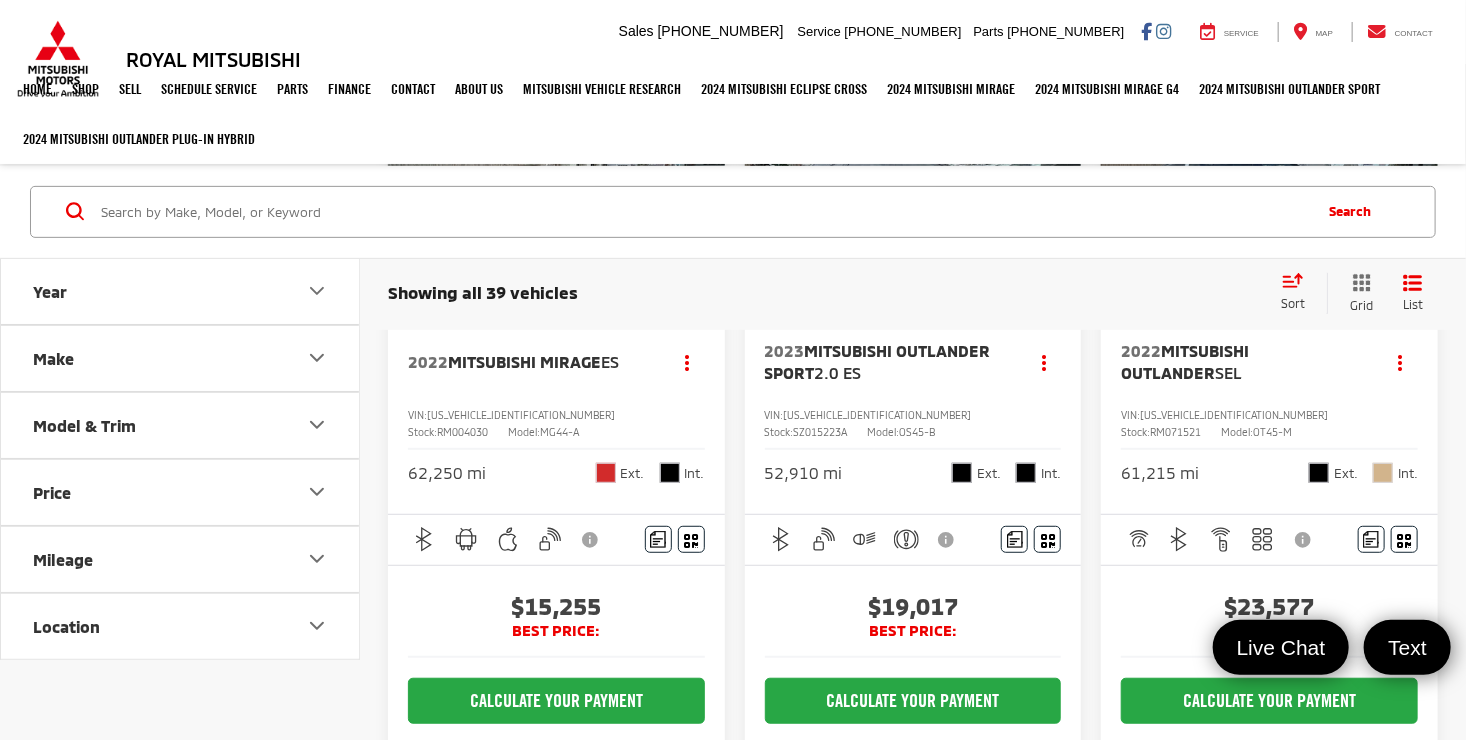 click on "Year" at bounding box center [181, 291] 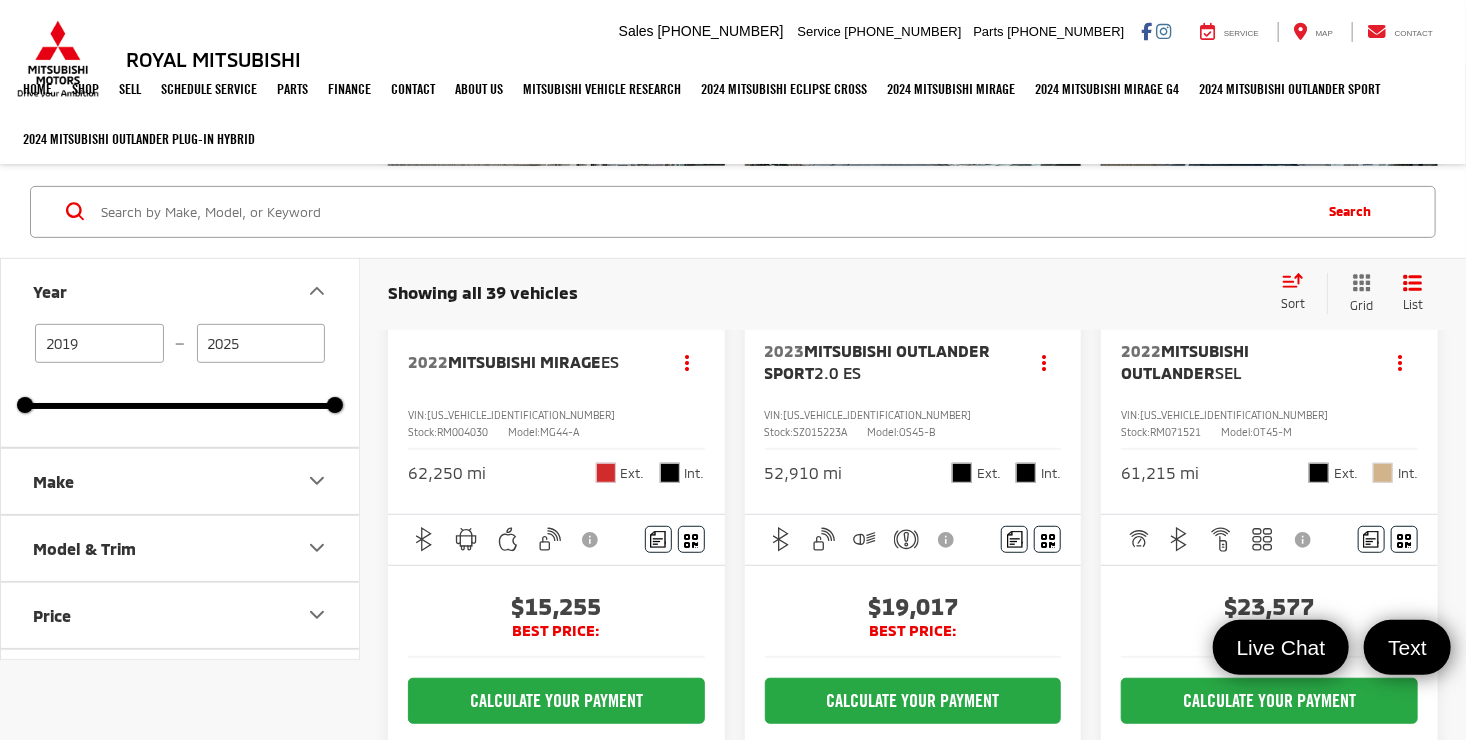 click on "2025" at bounding box center [261, 343] 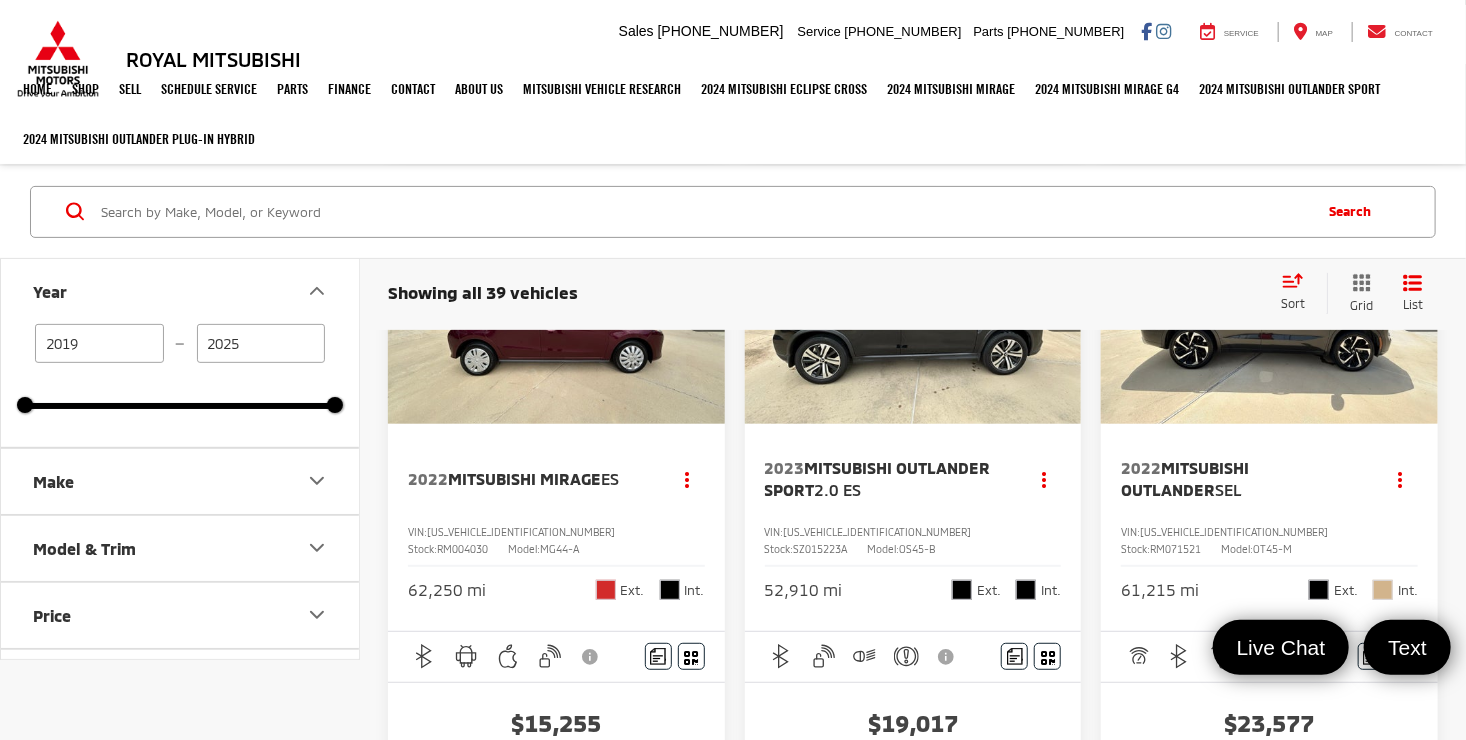 scroll, scrollTop: 300, scrollLeft: 0, axis: vertical 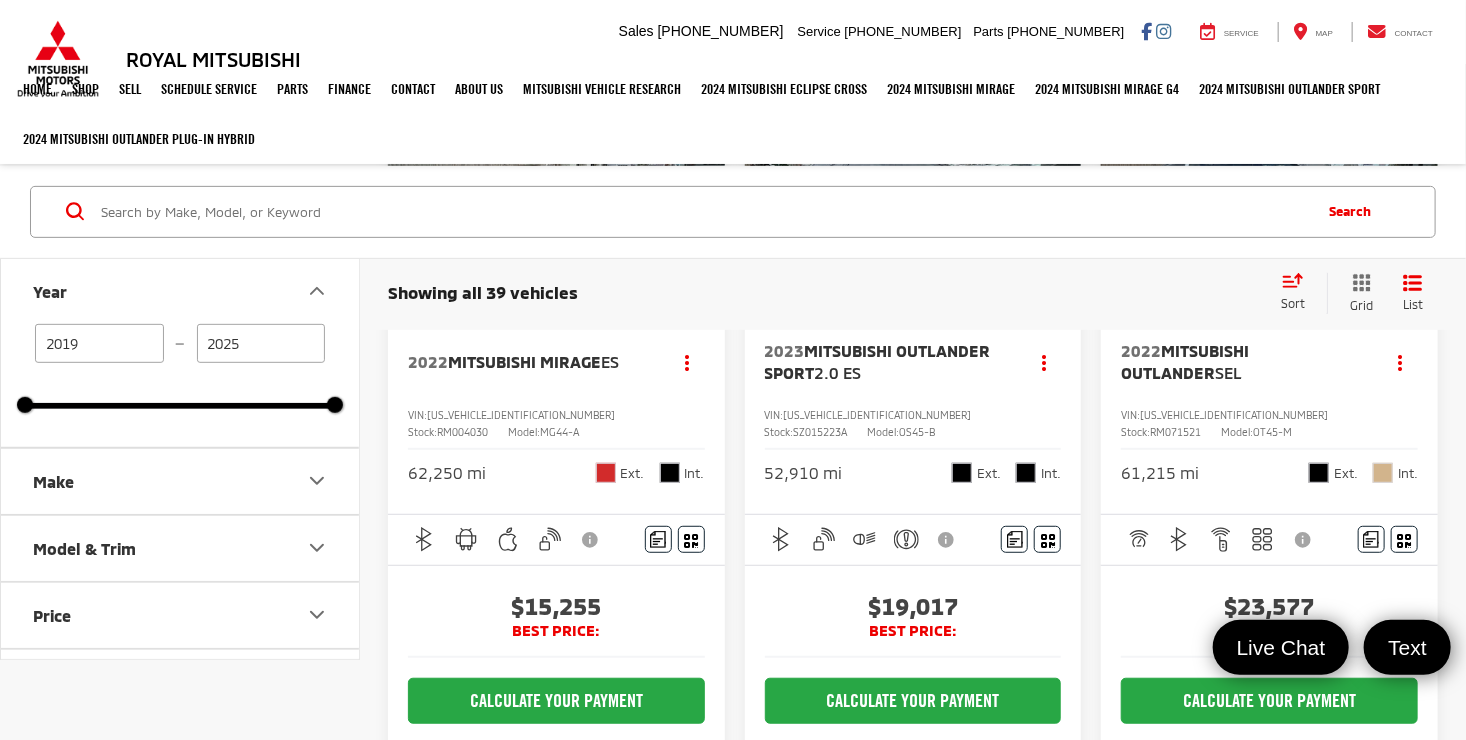 click 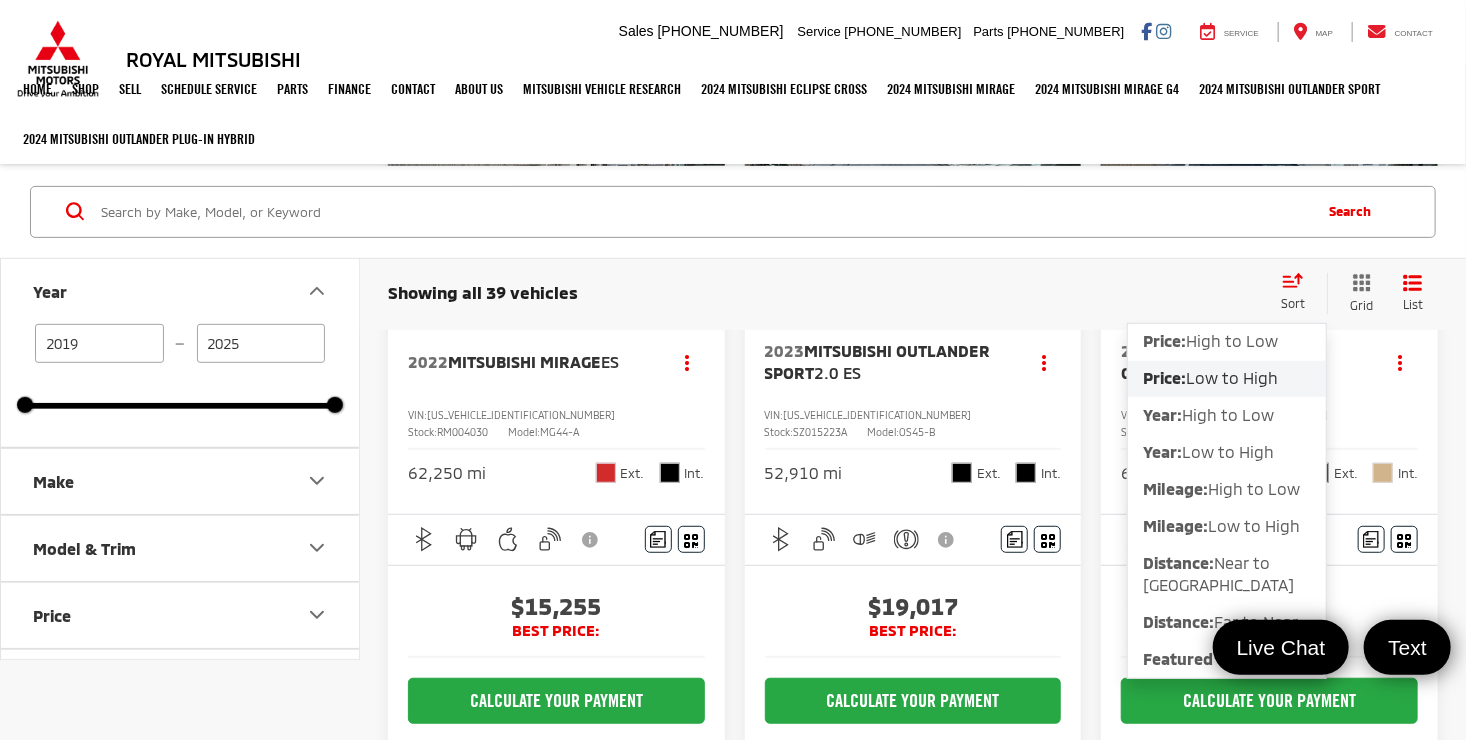 click on "Low to High" at bounding box center (1232, 377) 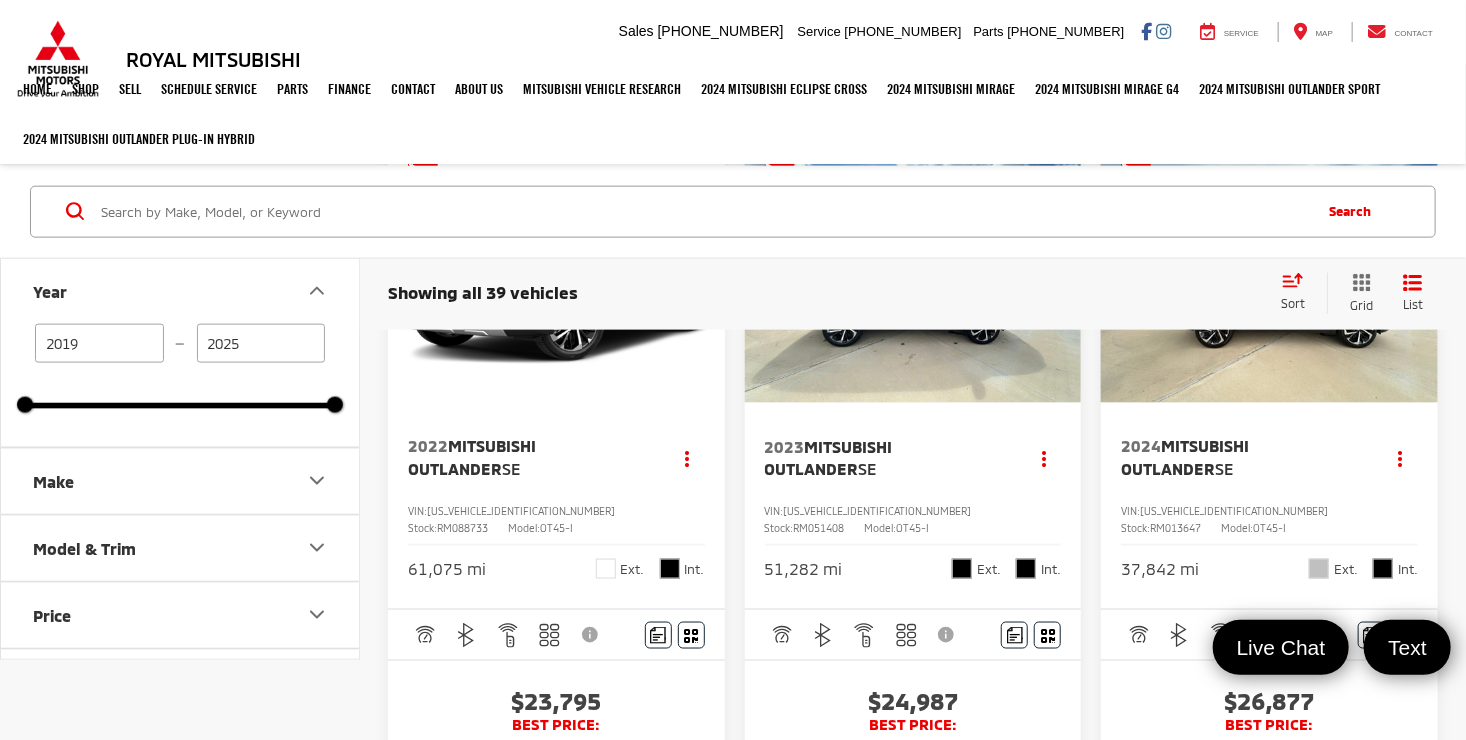 scroll, scrollTop: 1123, scrollLeft: 0, axis: vertical 